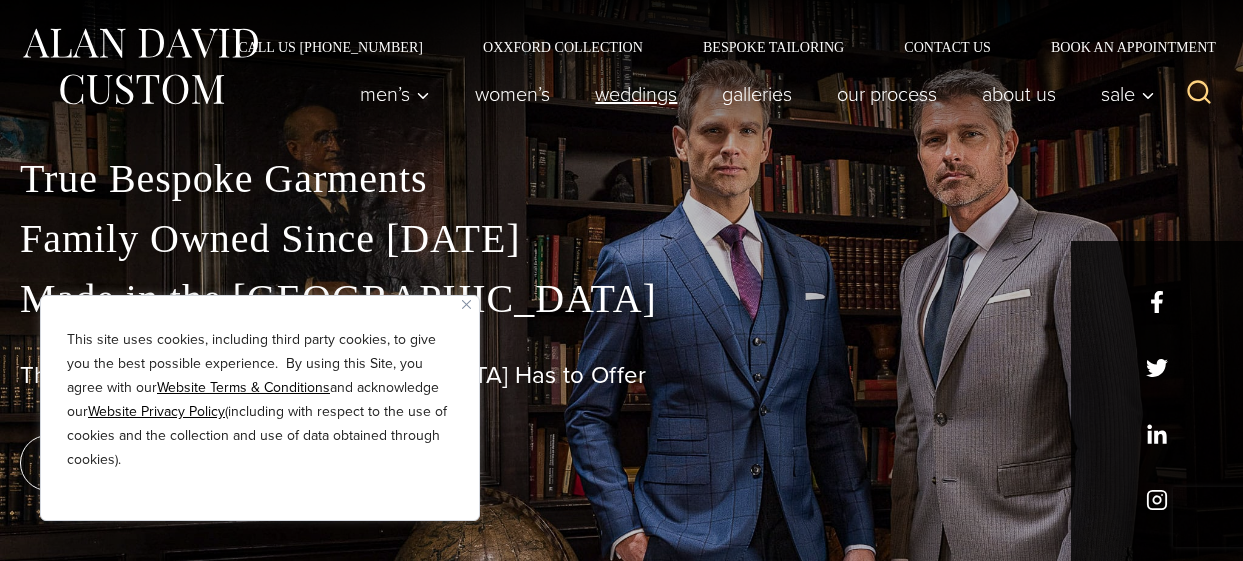 scroll, scrollTop: 0, scrollLeft: 0, axis: both 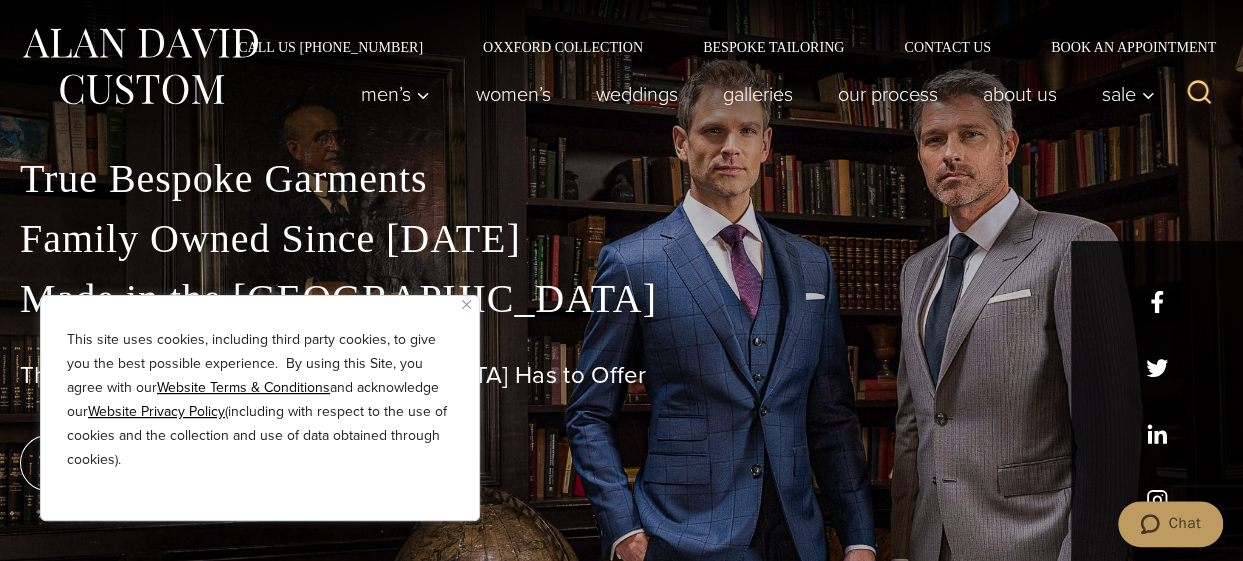 click at bounding box center [466, 304] 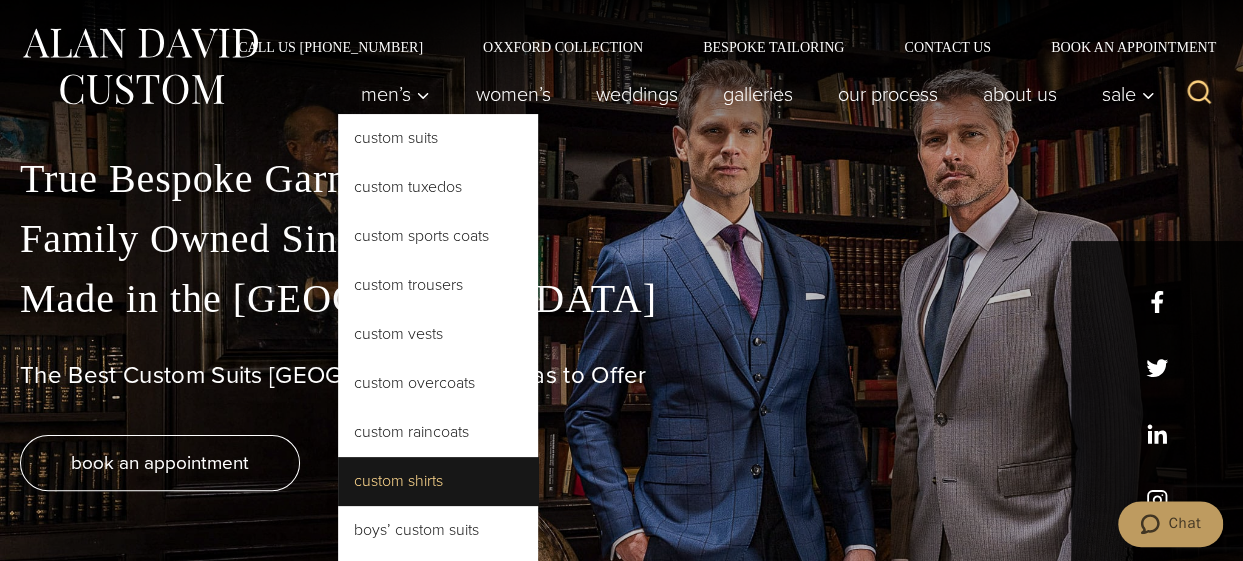 click on "Custom Shirts" at bounding box center (438, 481) 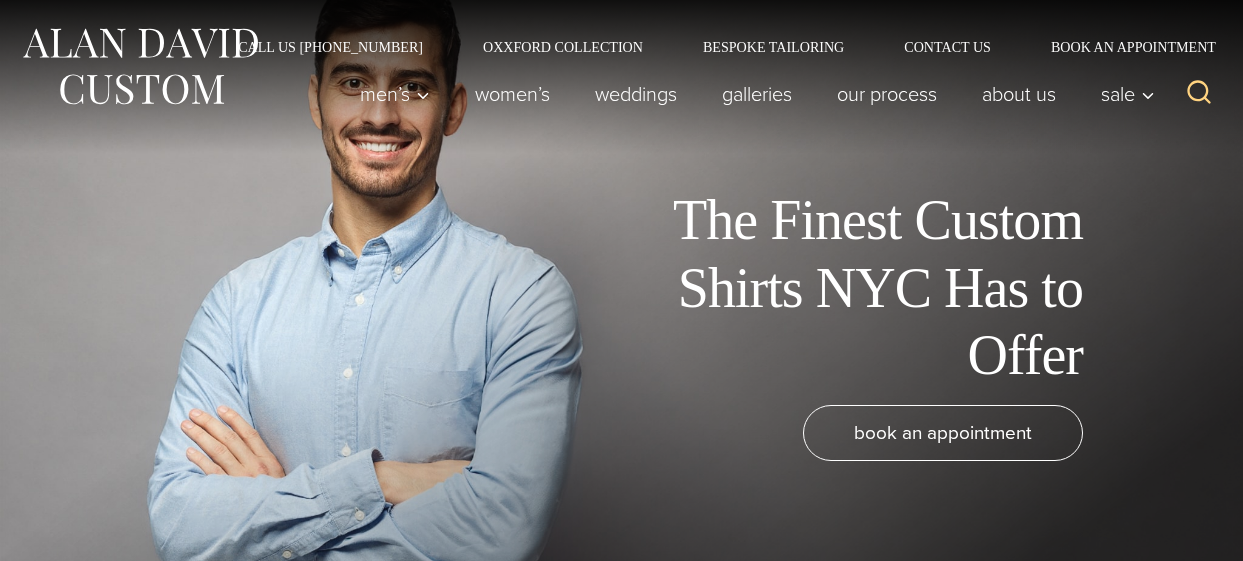 scroll, scrollTop: 0, scrollLeft: 0, axis: both 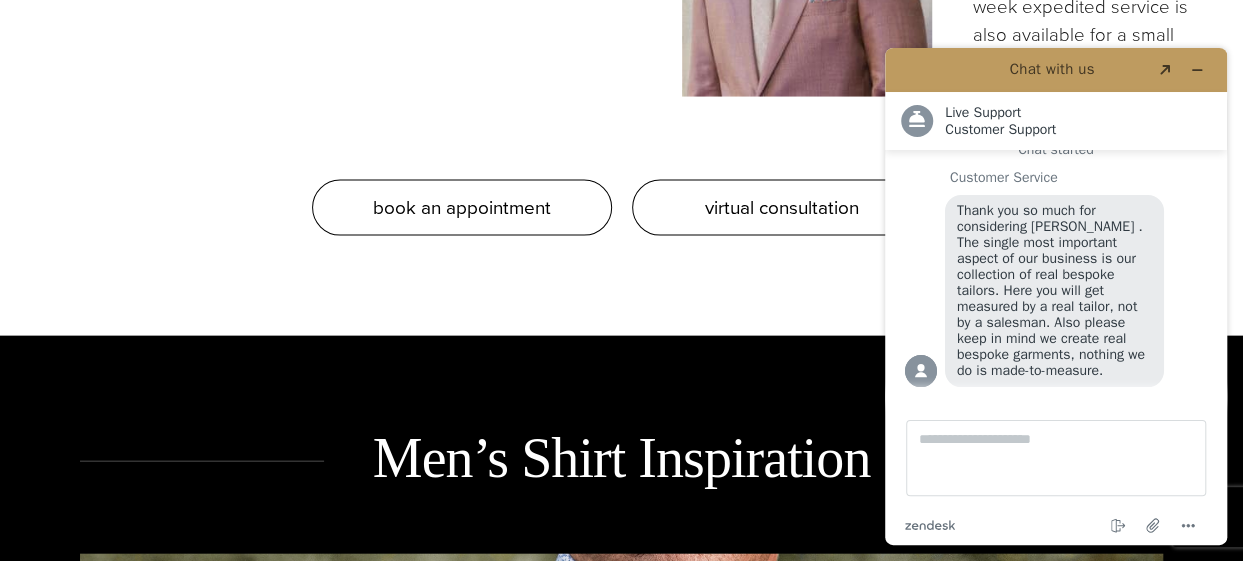 drag, startPoint x: 1248, startPoint y: 106, endPoint x: 320, endPoint y: 91, distance: 928.1212 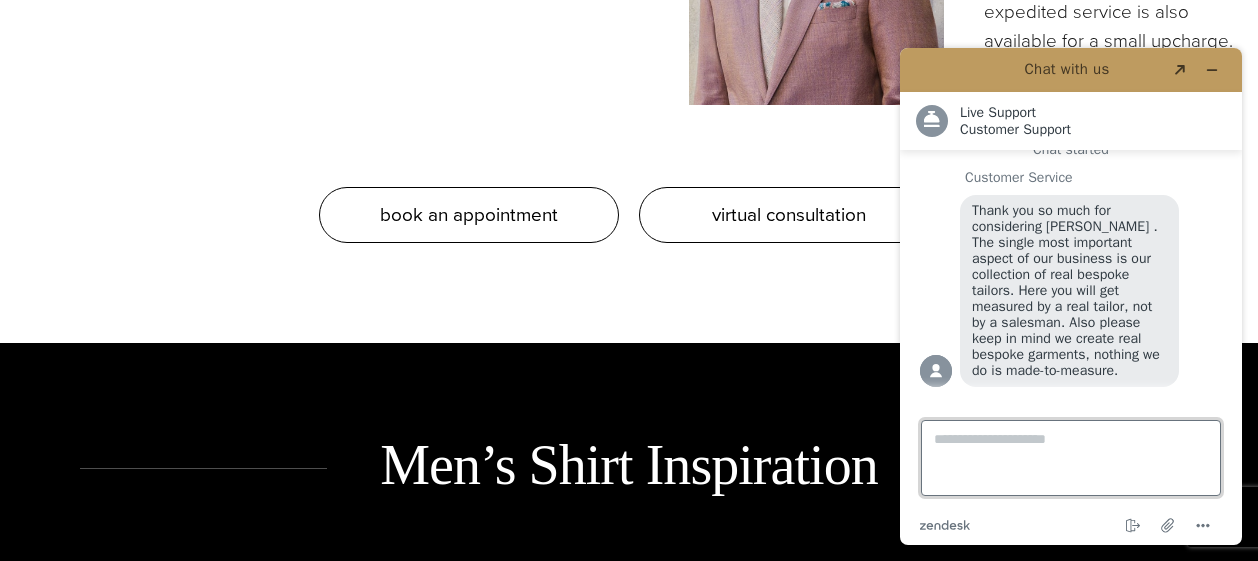 click on "Type a message here..." at bounding box center (1071, 458) 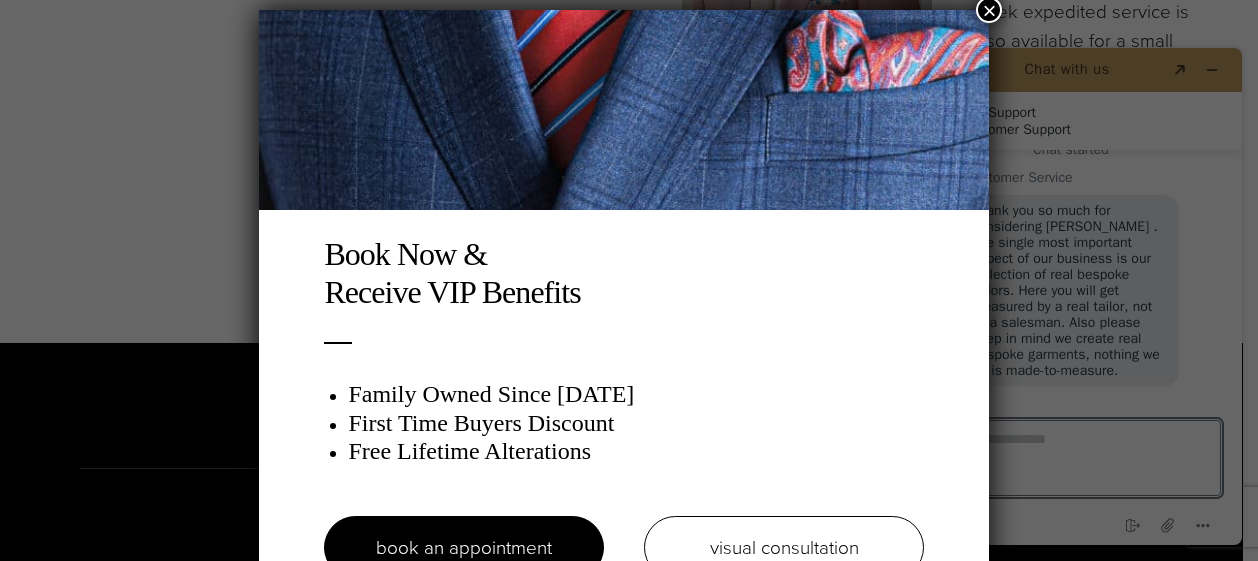 scroll, scrollTop: 10, scrollLeft: 0, axis: vertical 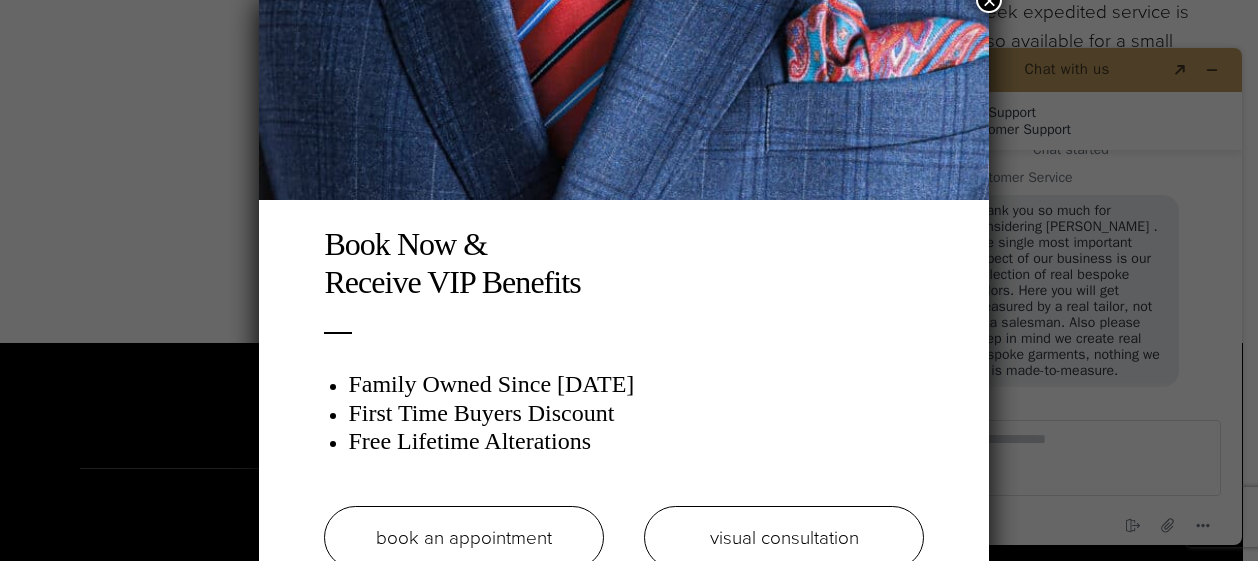 click on "book an appointment" at bounding box center (464, 537) 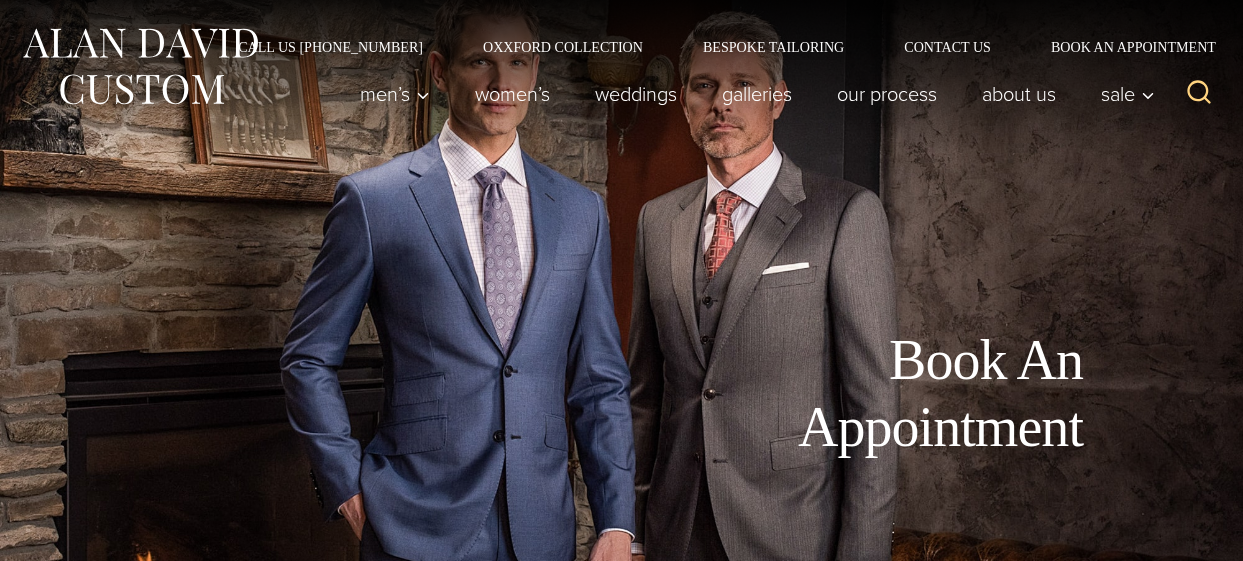 scroll, scrollTop: 0, scrollLeft: 0, axis: both 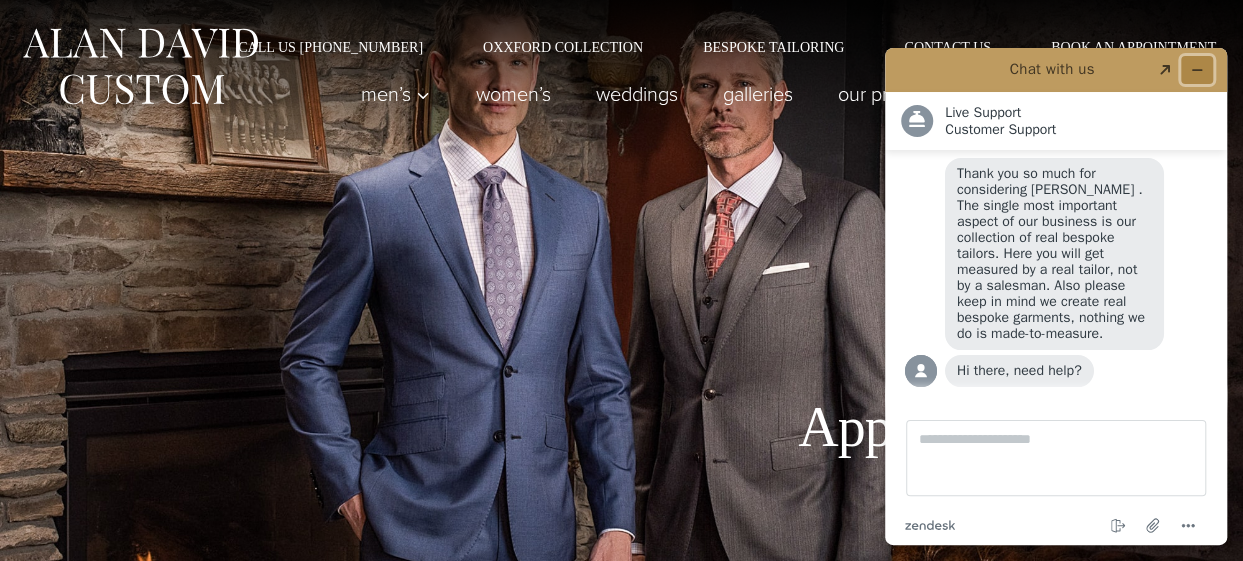 click 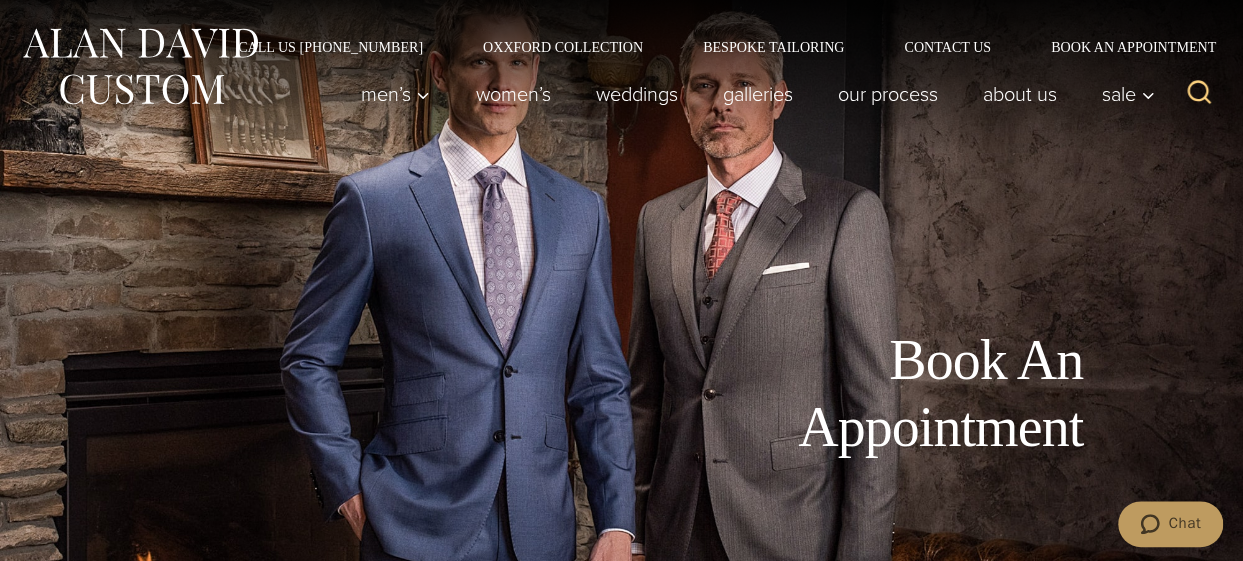 click on "Book An Appointment" at bounding box center (858, 394) 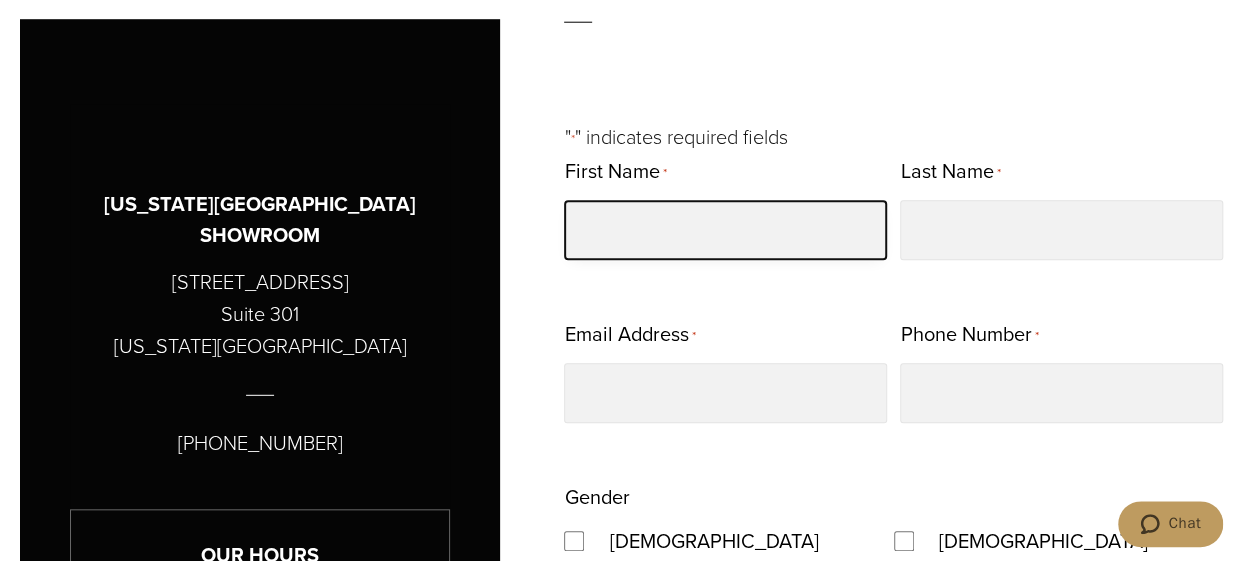 click on "First Name *" at bounding box center (725, 230) 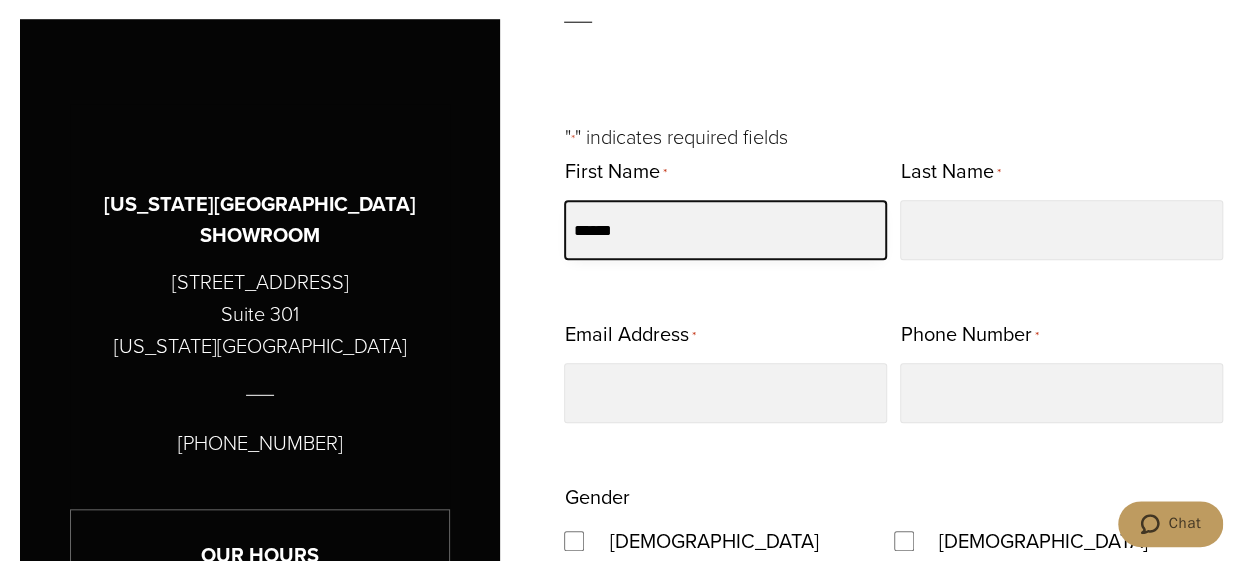 type on "*****" 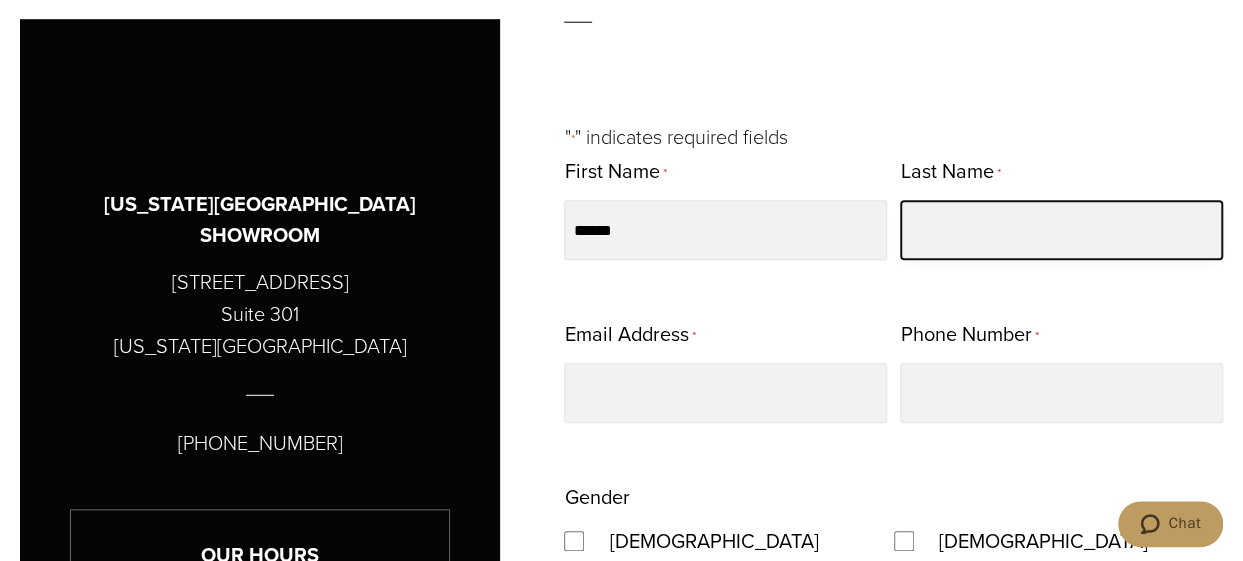 click on "Last Name *" at bounding box center [1061, 230] 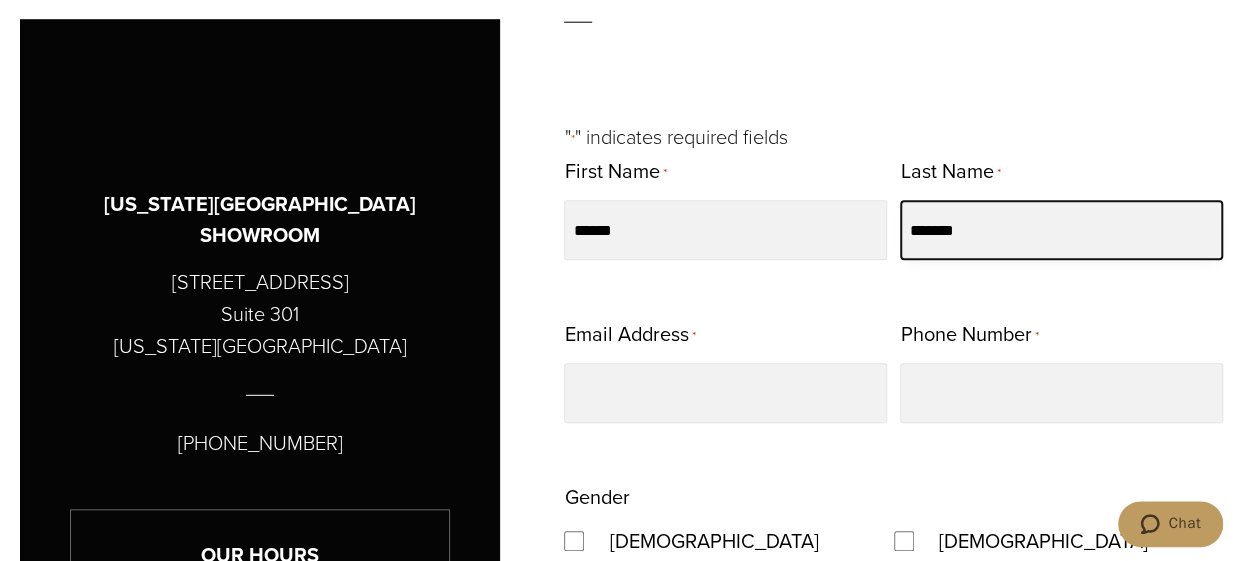 type on "*******" 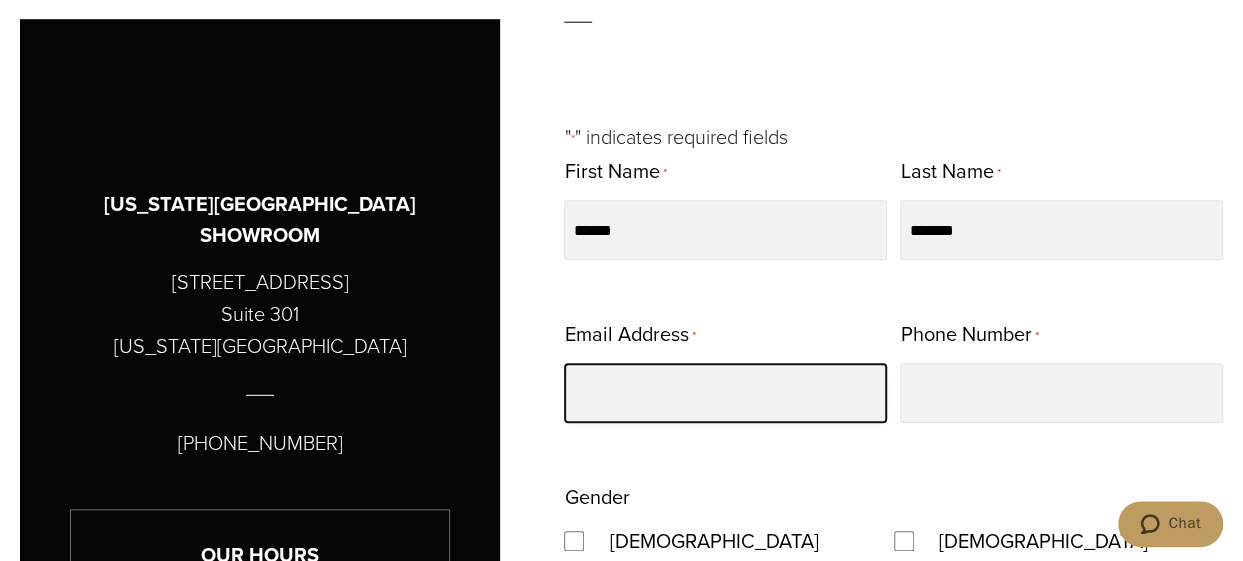 click on "Email Address *" at bounding box center (725, 393) 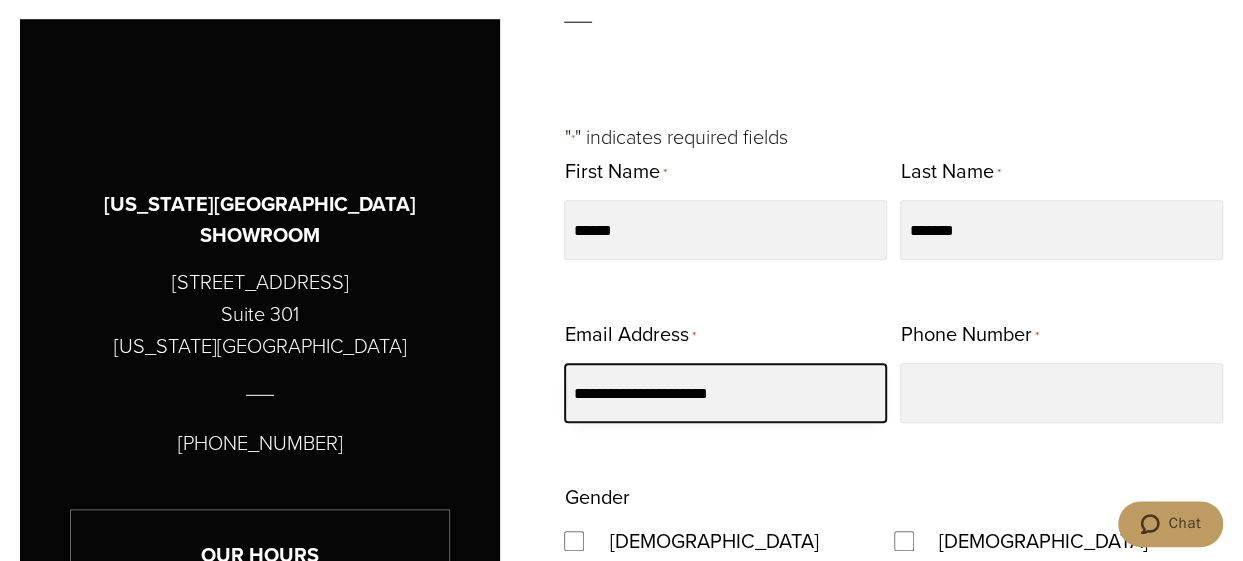 type on "**********" 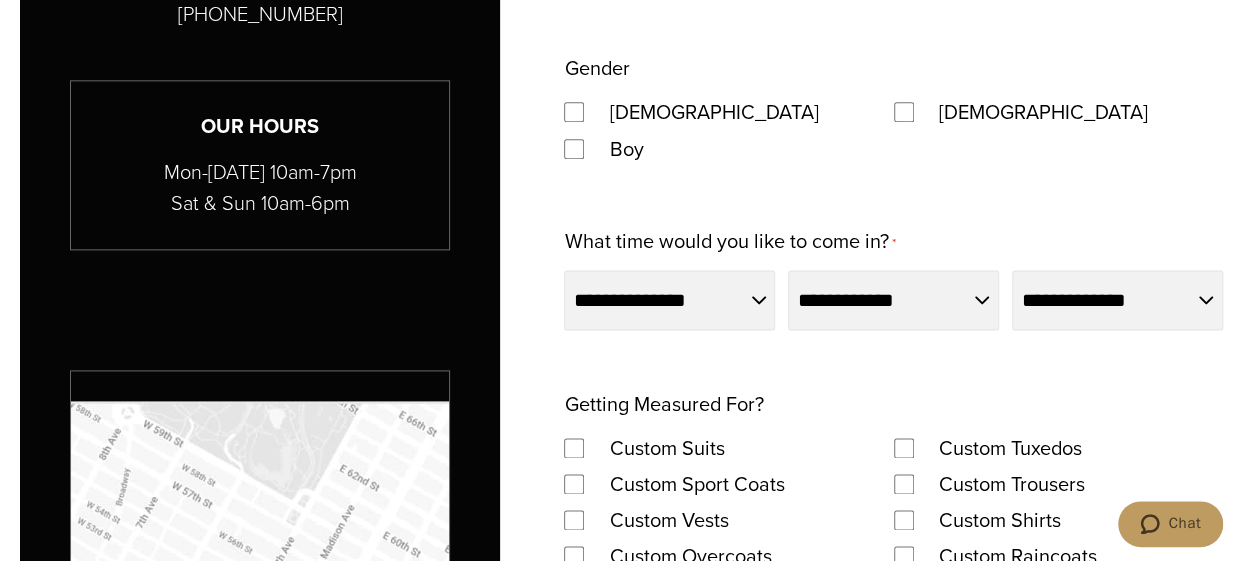 scroll, scrollTop: 1262, scrollLeft: 0, axis: vertical 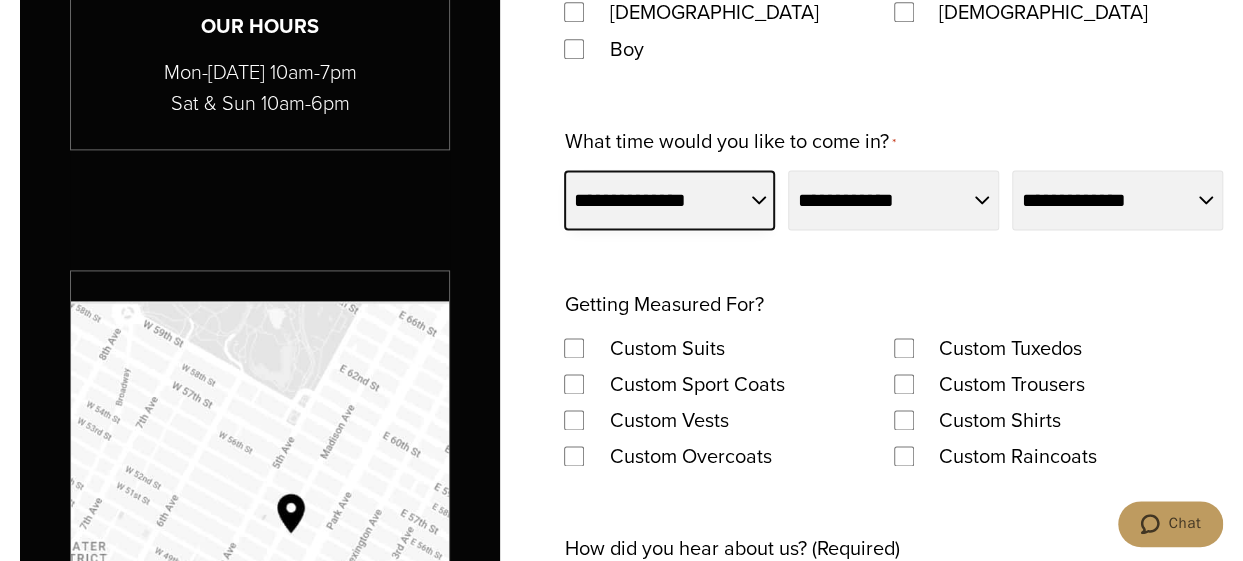 click on "**********" at bounding box center (669, 200) 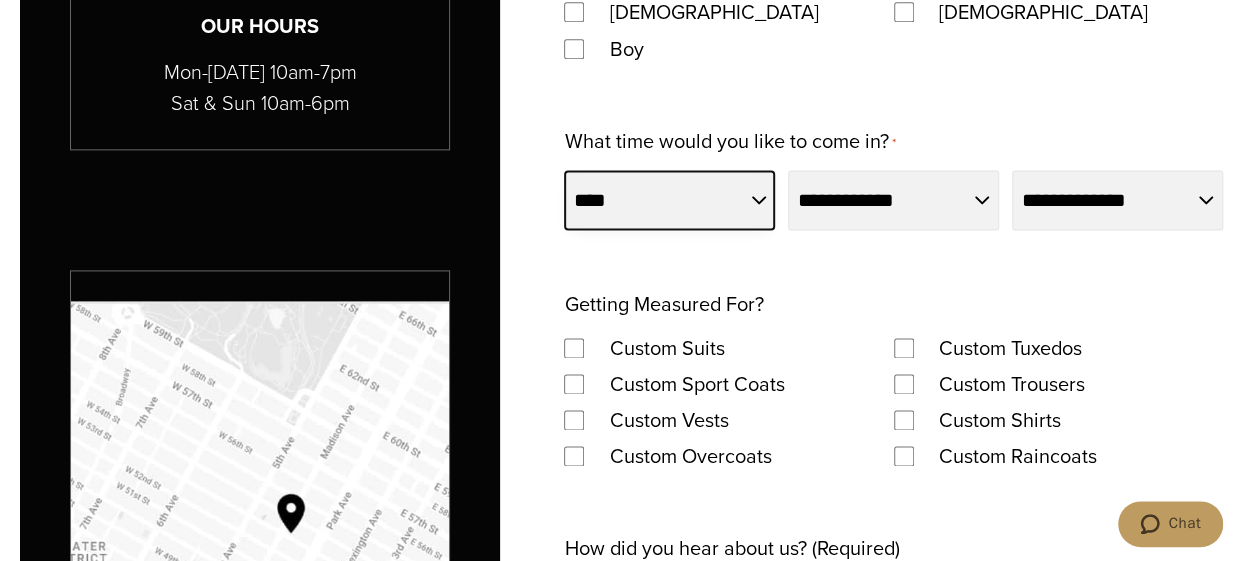 click on "**********" at bounding box center [669, 200] 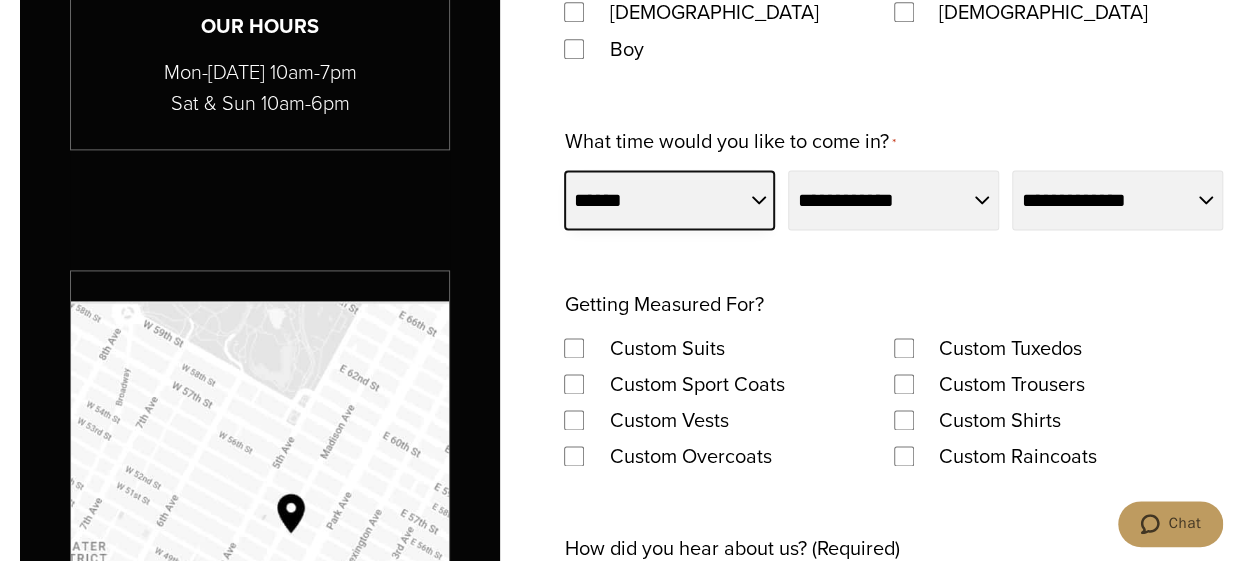 click on "**********" at bounding box center [669, 200] 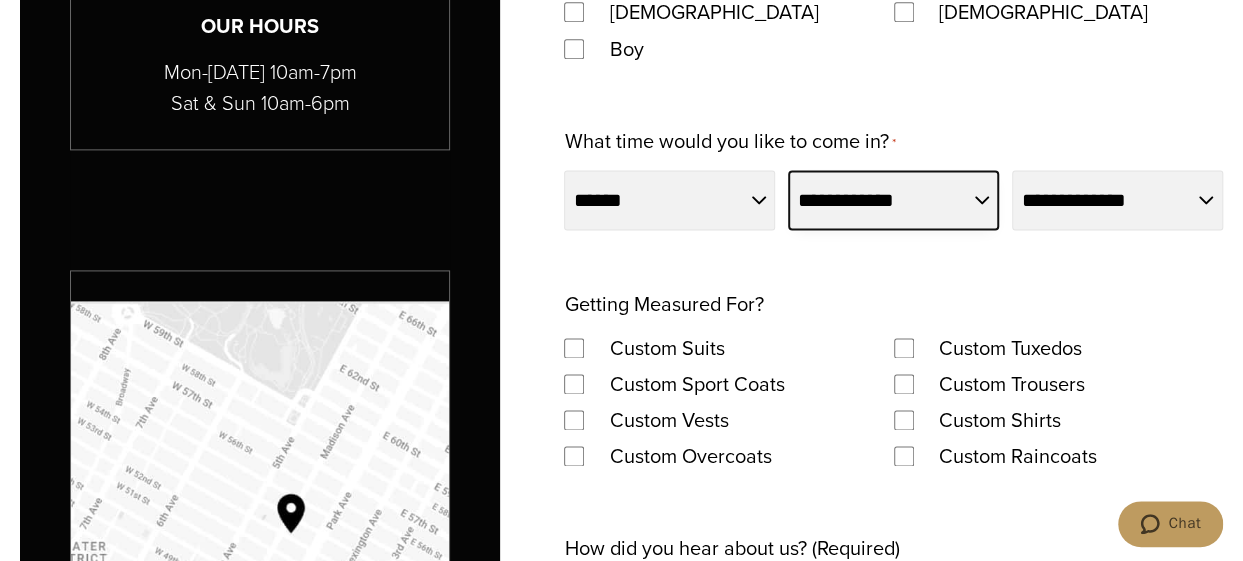 click on "**********" at bounding box center (893, 200) 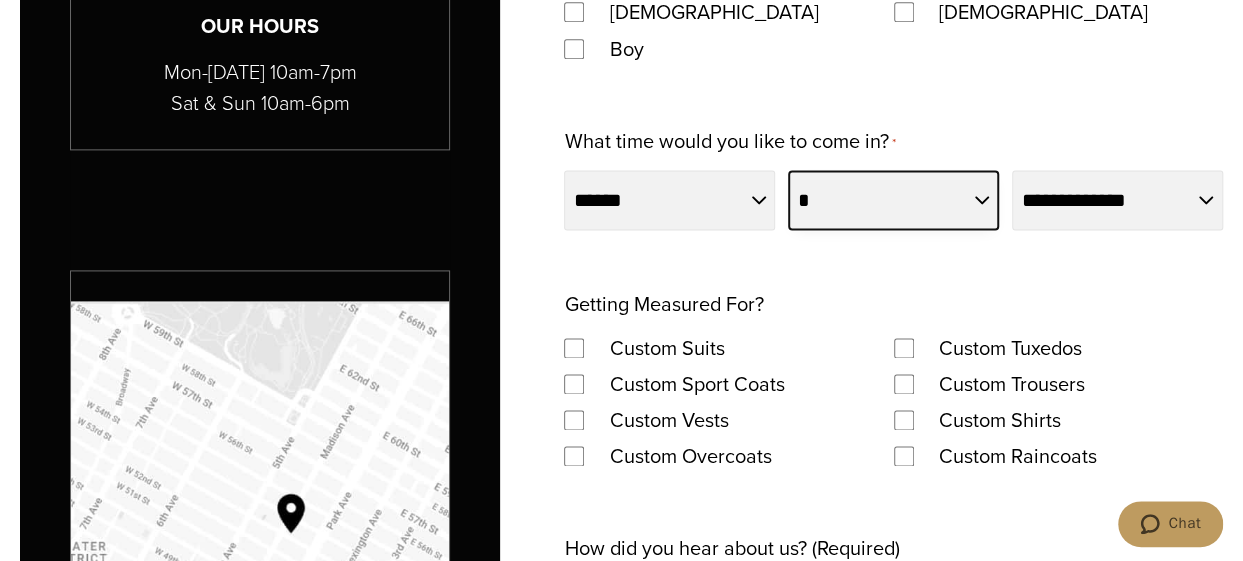 click on "**********" at bounding box center [893, 200] 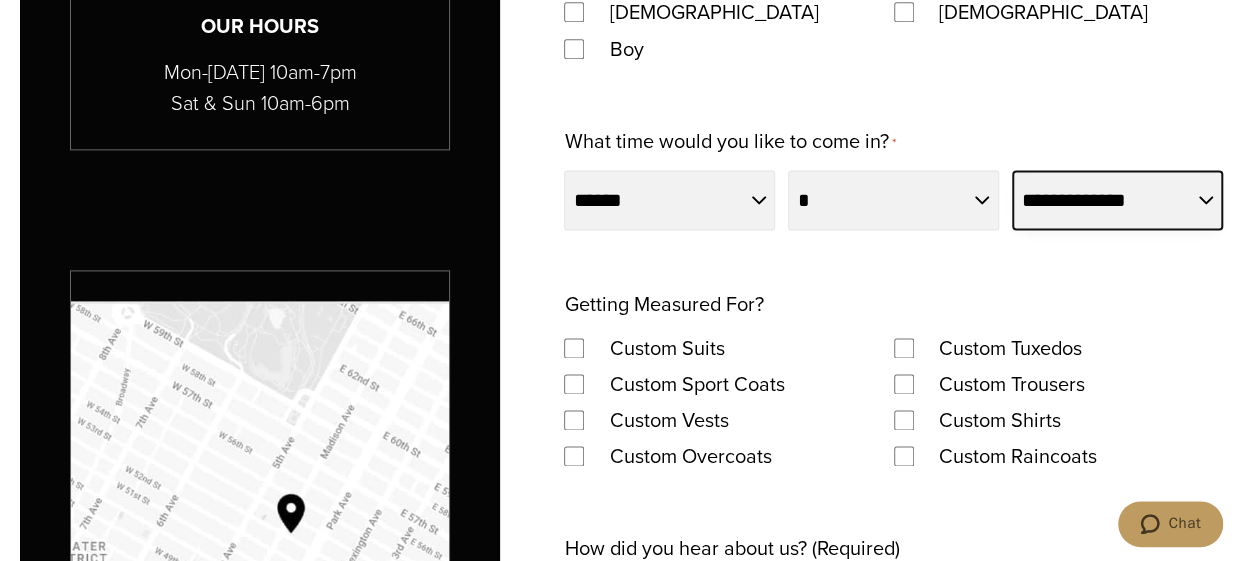click on "**********" at bounding box center [1117, 200] 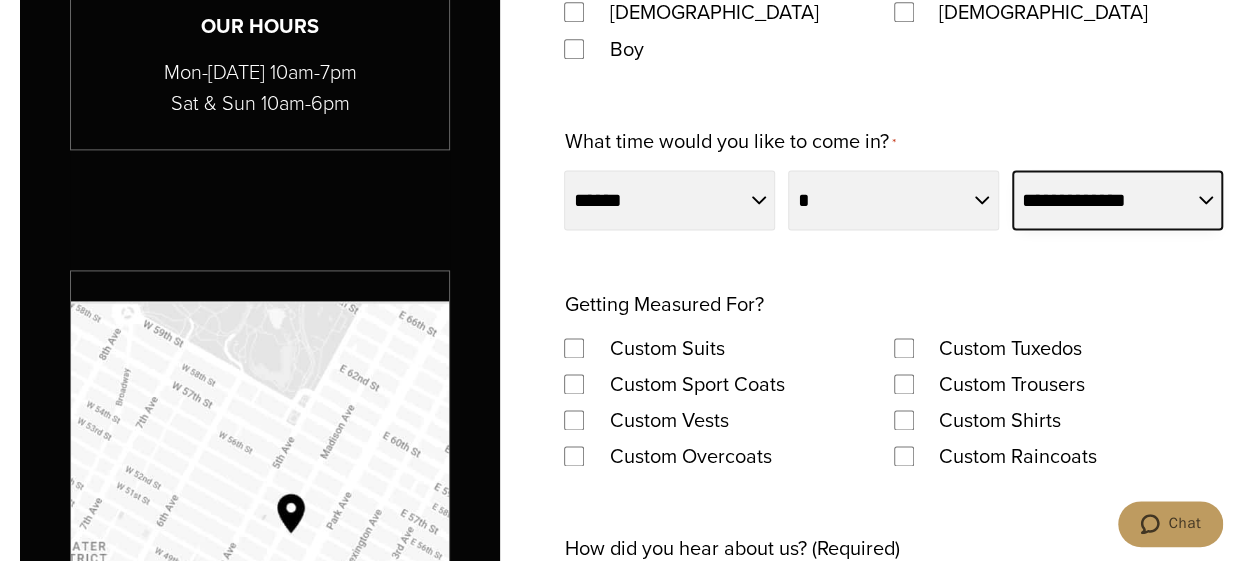 select on "********" 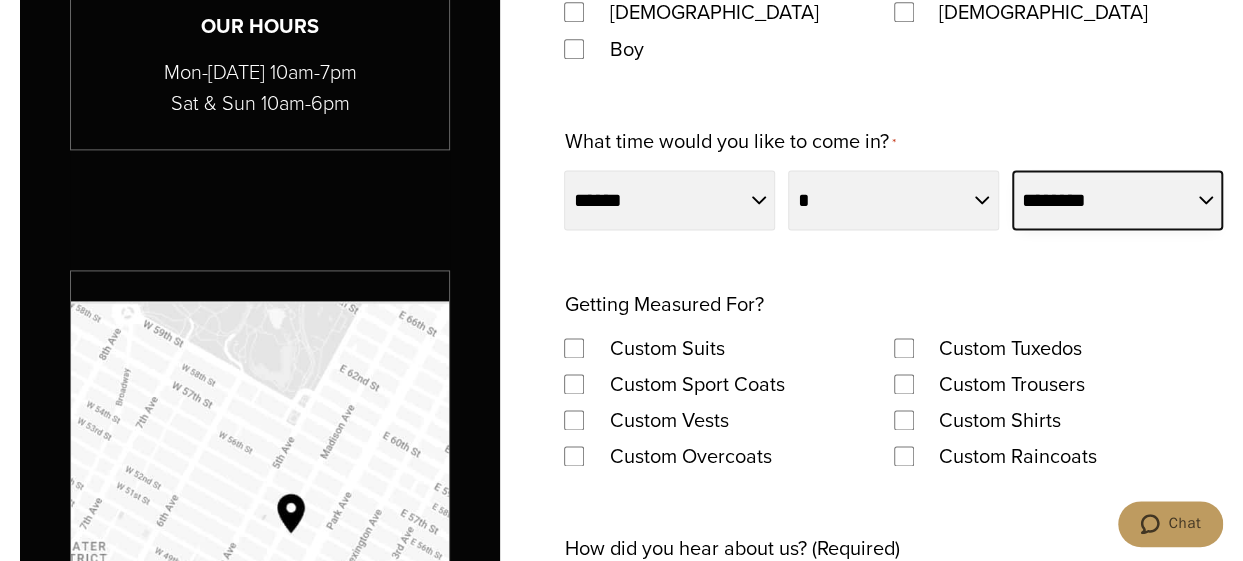 click on "**********" at bounding box center (1117, 200) 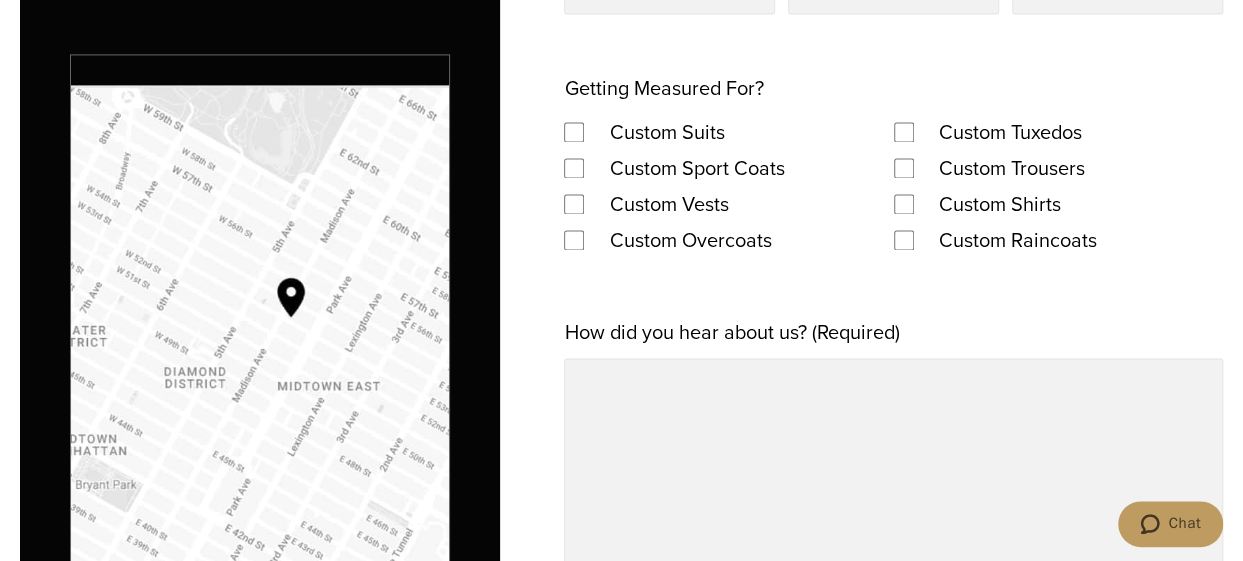 scroll, scrollTop: 1522, scrollLeft: 0, axis: vertical 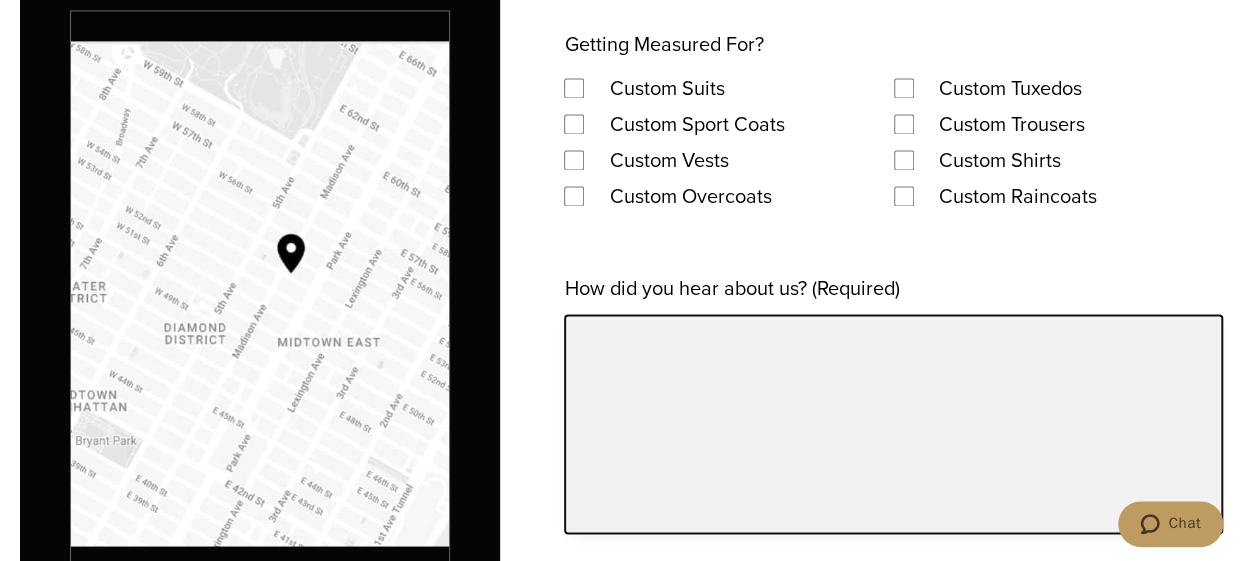 click on "How did you hear about us? (Required)" at bounding box center [893, 424] 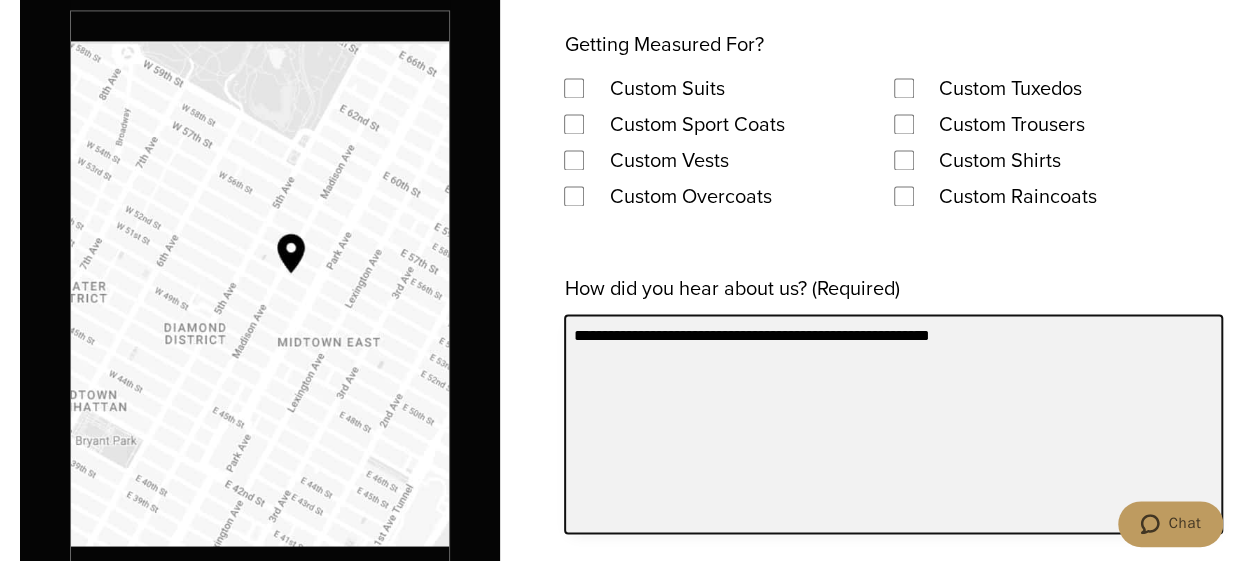 scroll, scrollTop: 2256, scrollLeft: 0, axis: vertical 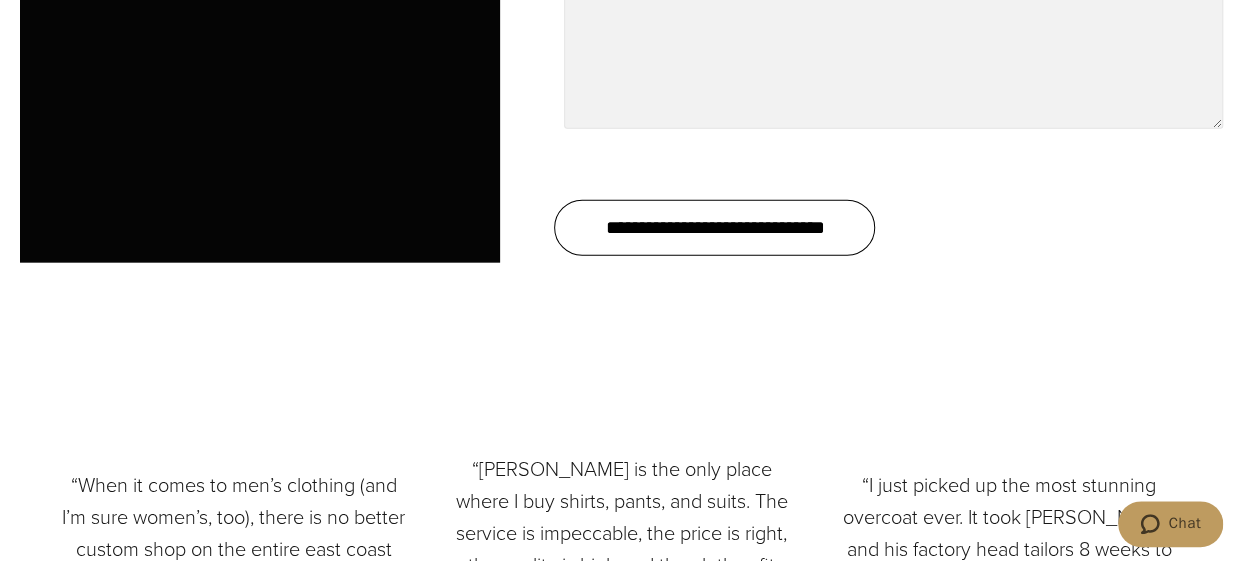 type on "**********" 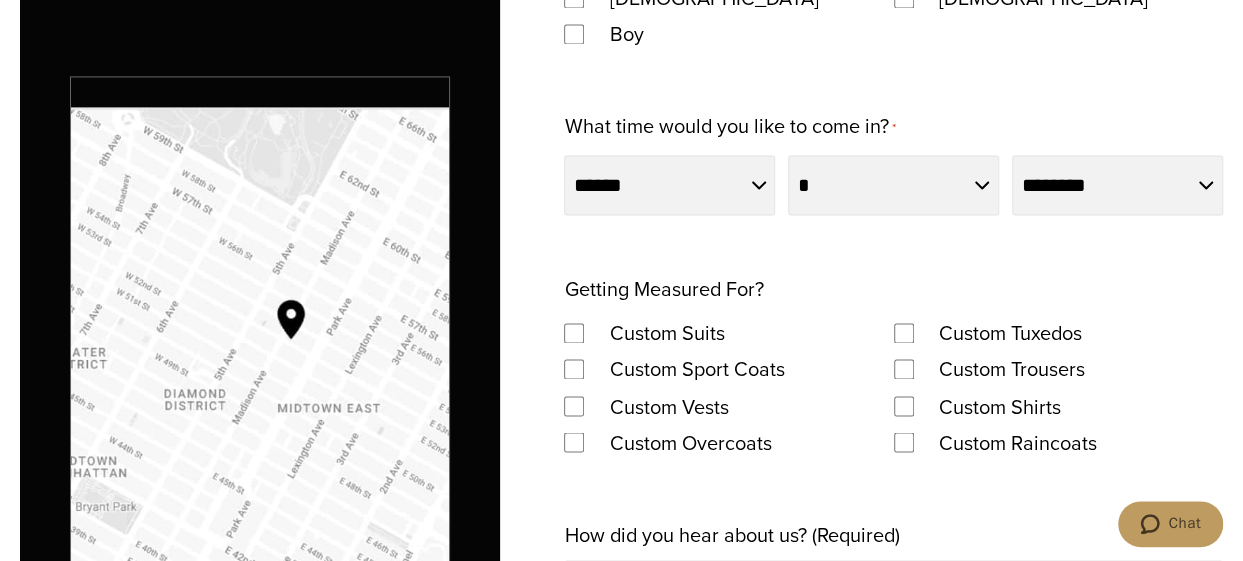 scroll, scrollTop: 722, scrollLeft: 0, axis: vertical 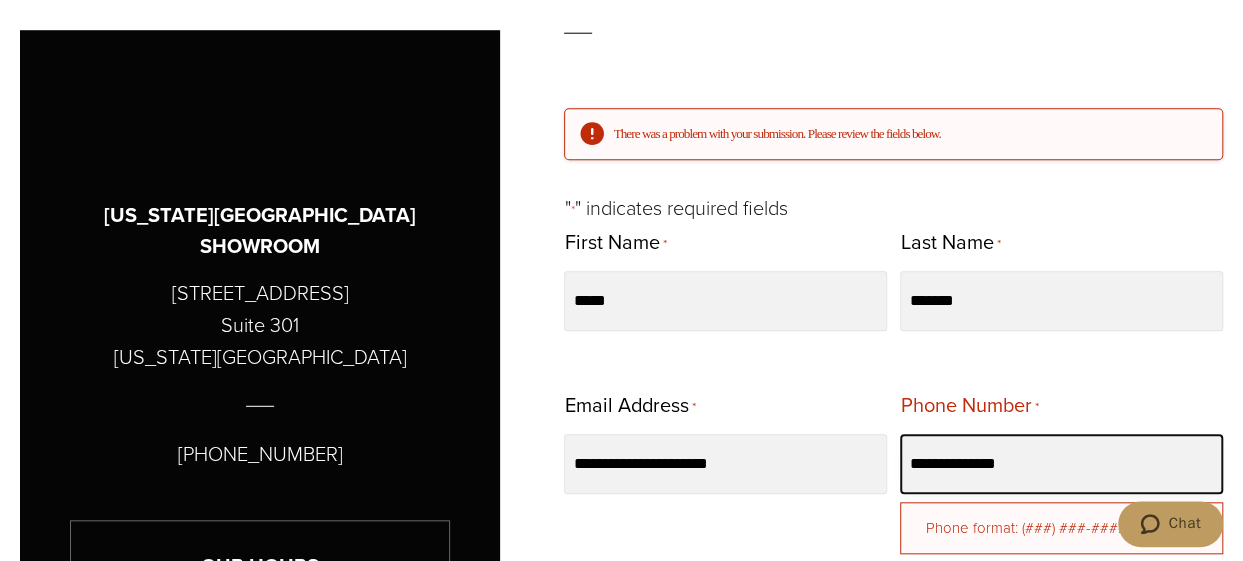 click on "**********" at bounding box center (1061, 464) 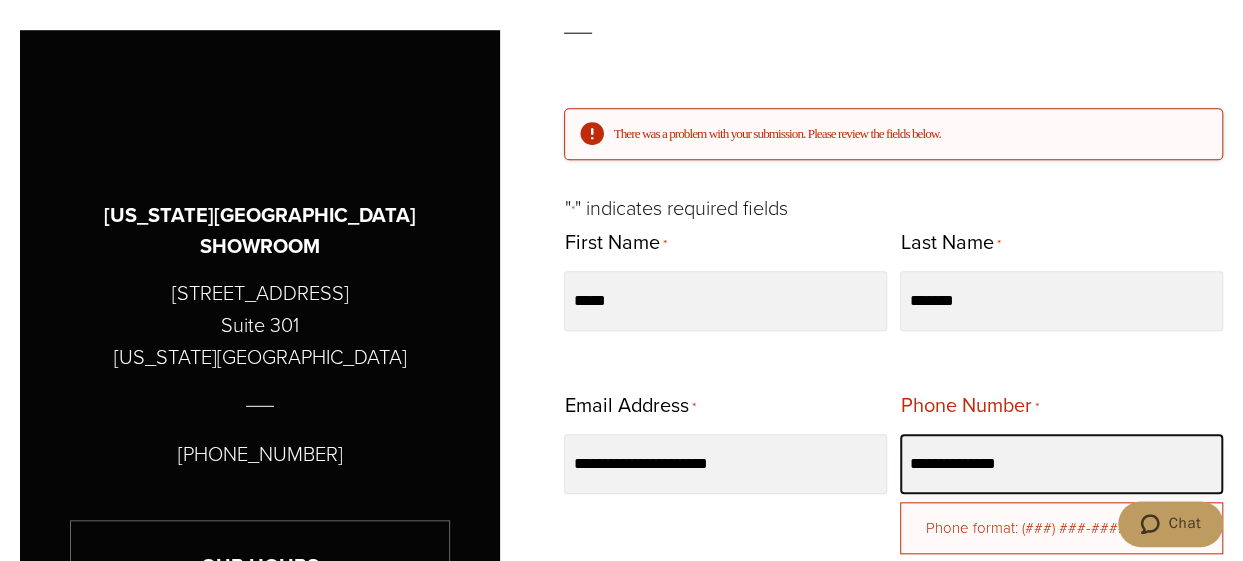type on "**********" 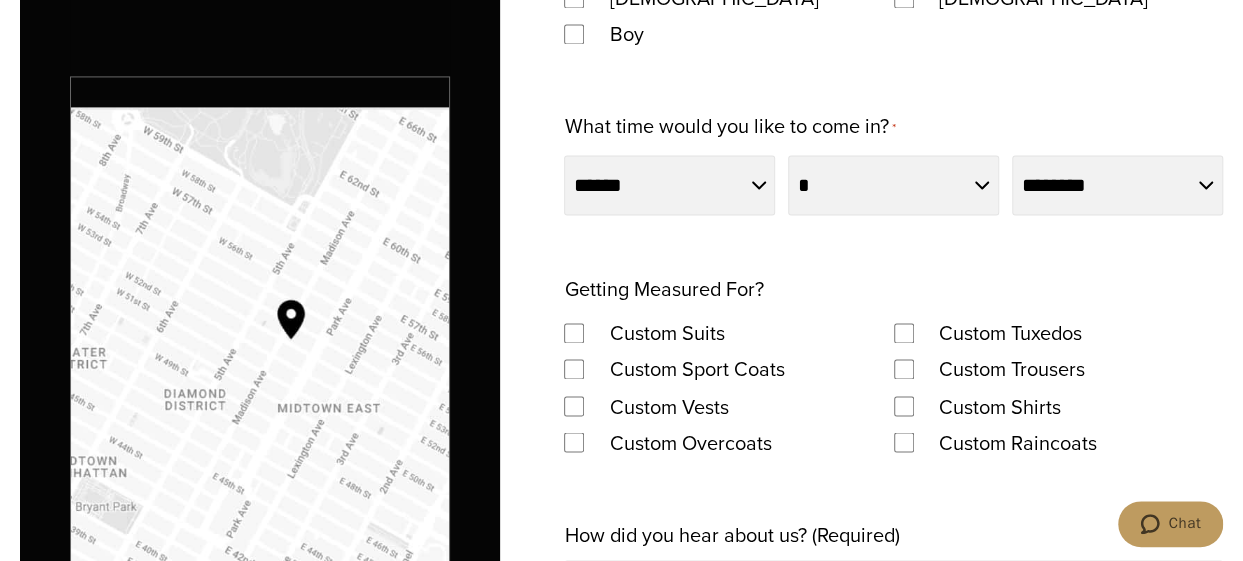 scroll, scrollTop: 2189, scrollLeft: 0, axis: vertical 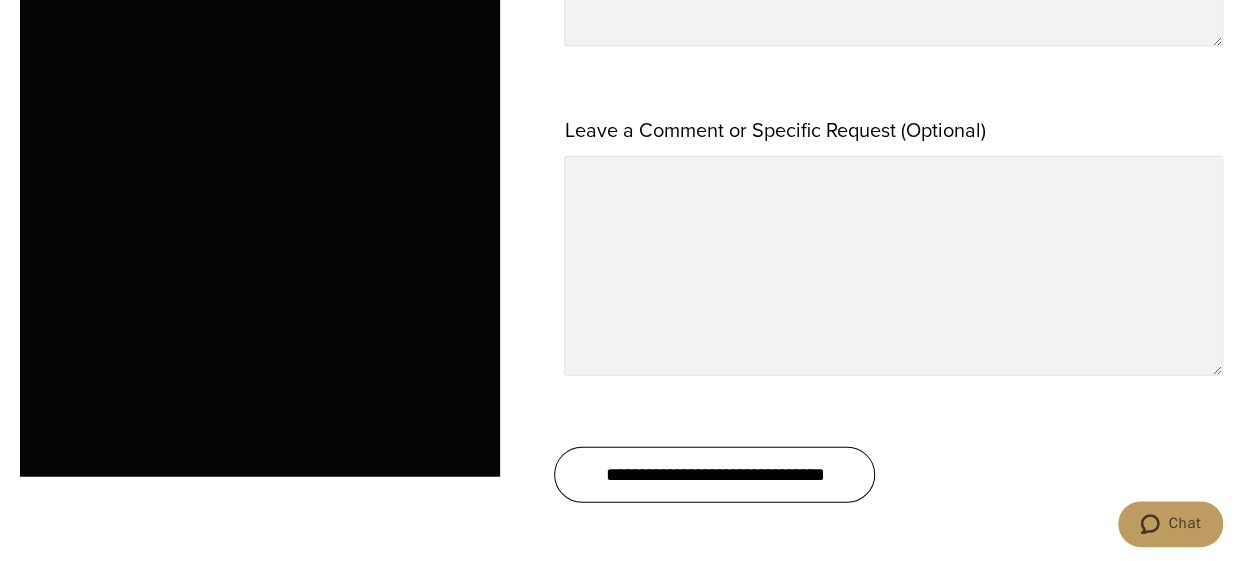 click on "**********" at bounding box center (714, 475) 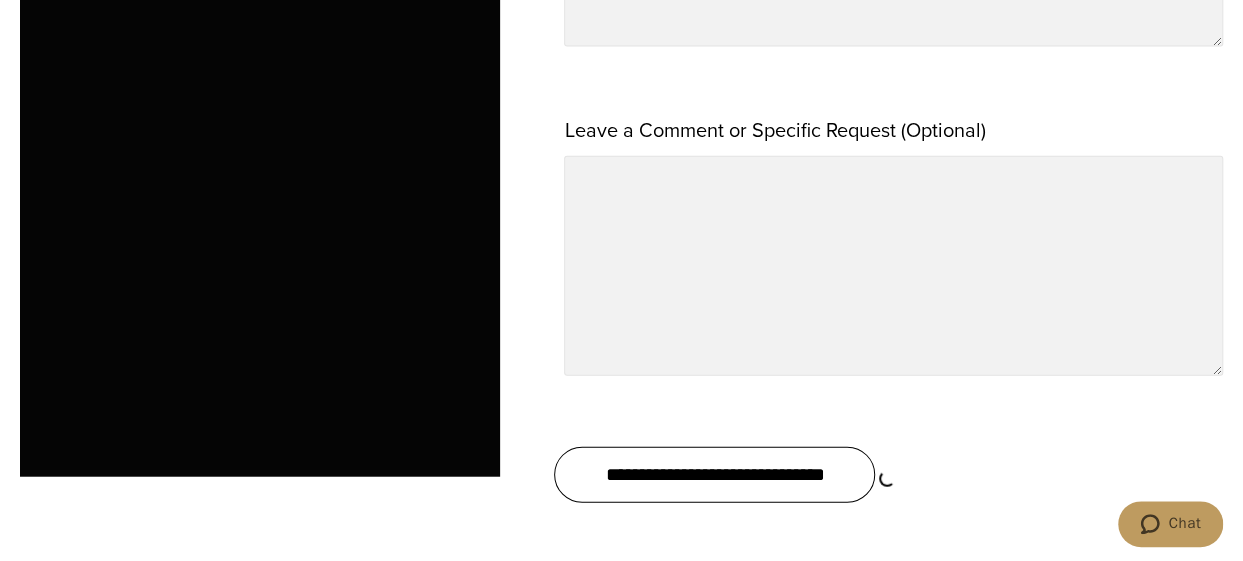 scroll, scrollTop: 576, scrollLeft: 0, axis: vertical 